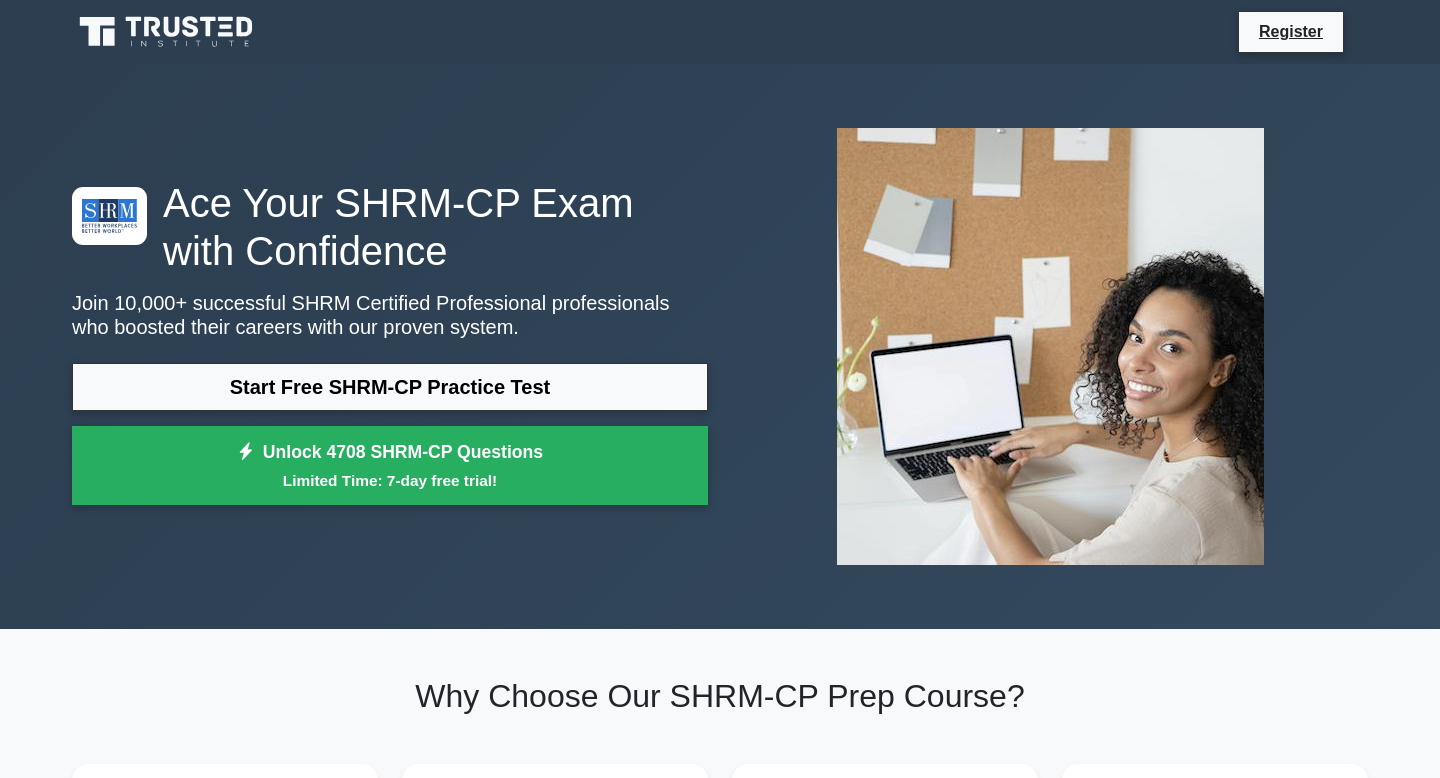 scroll, scrollTop: 0, scrollLeft: 0, axis: both 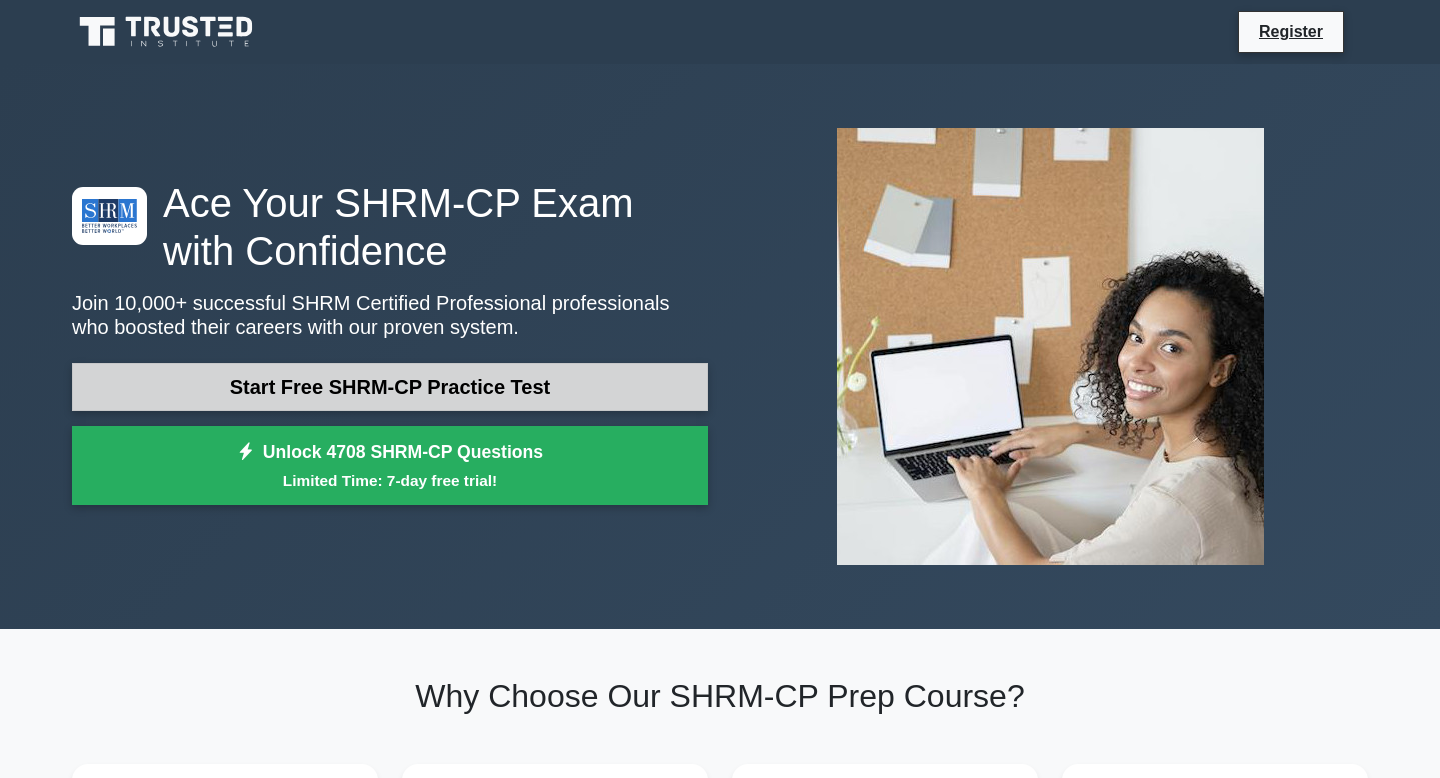 click on "Start Free SHRM-CP Practice Test" at bounding box center [390, 387] 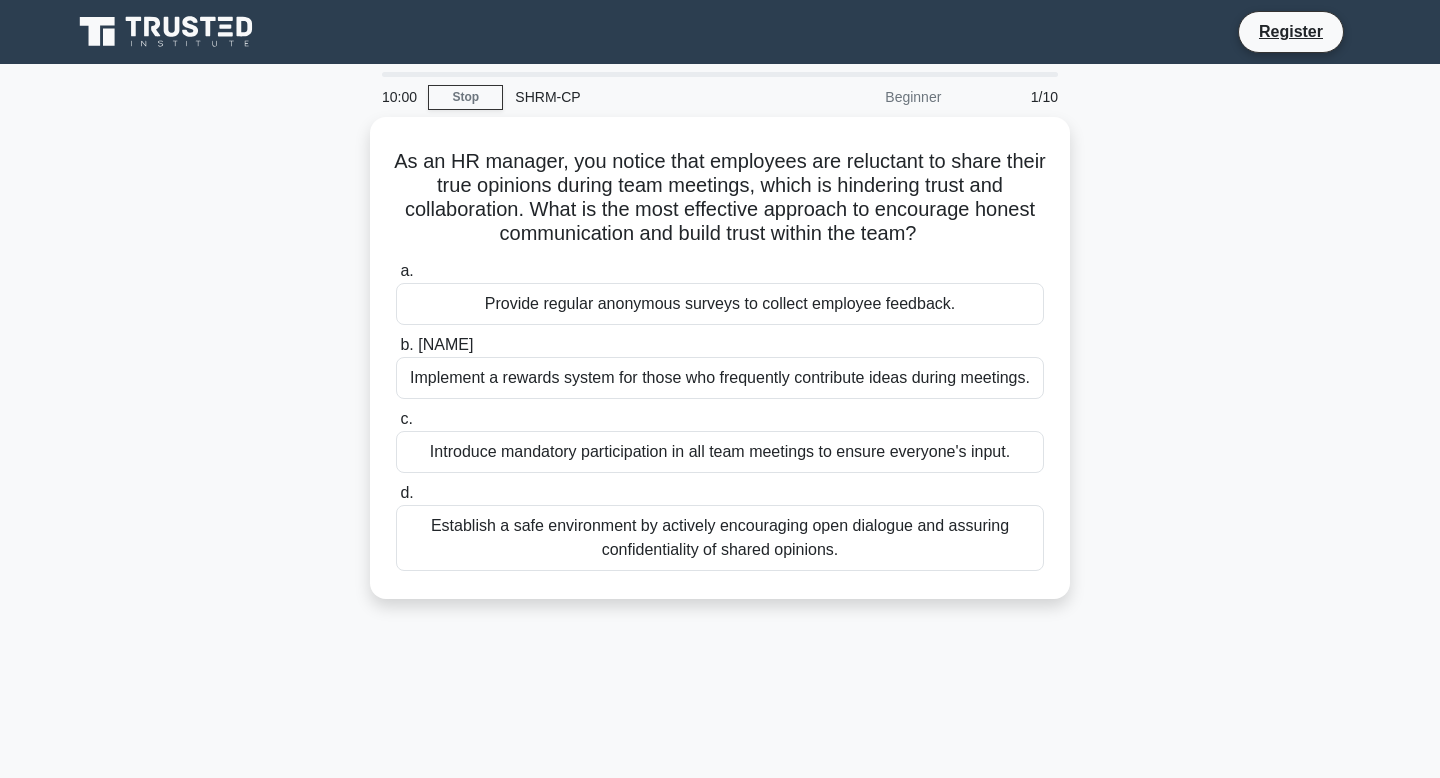 scroll, scrollTop: 0, scrollLeft: 0, axis: both 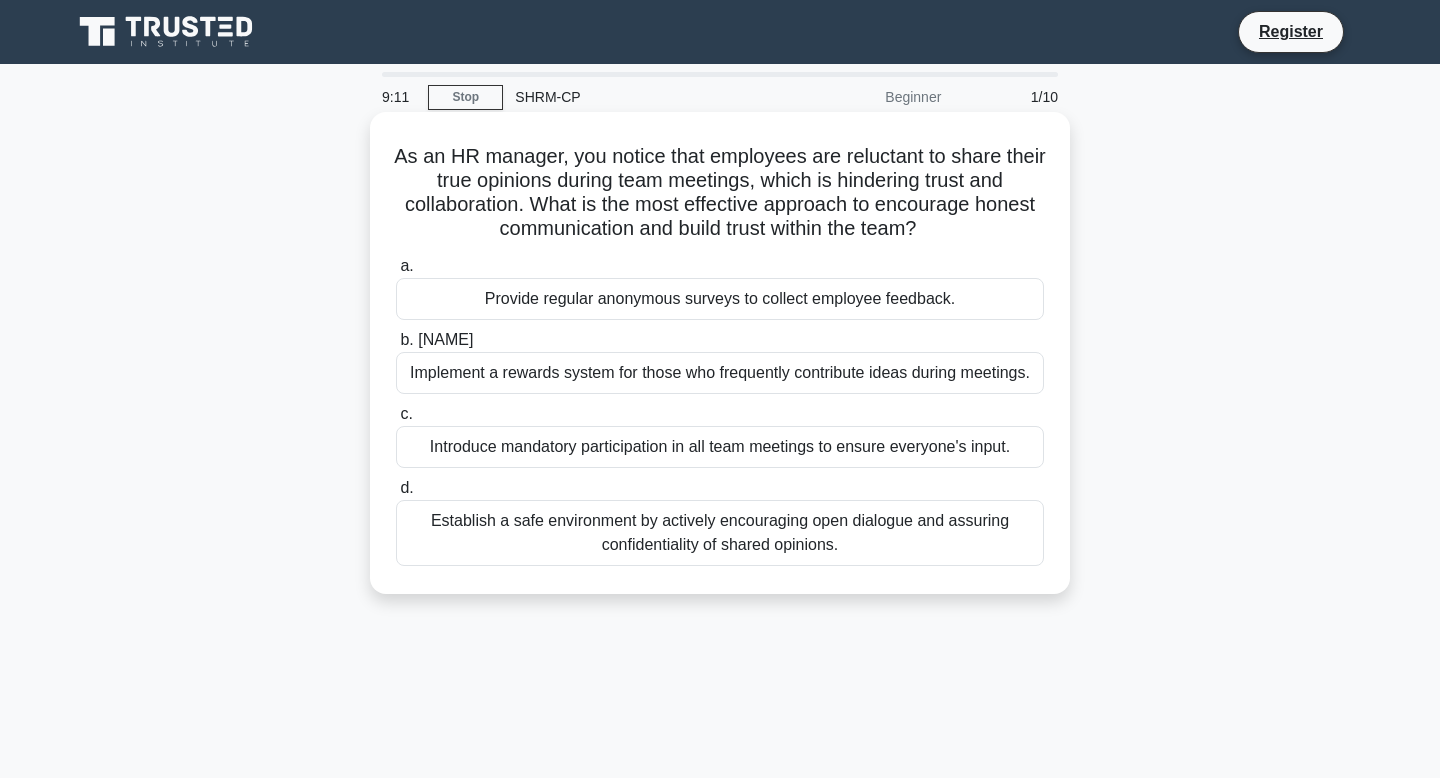 click on "Establish a safe environment by actively encouraging open dialogue and assuring confidentiality of shared opinions." at bounding box center (720, 533) 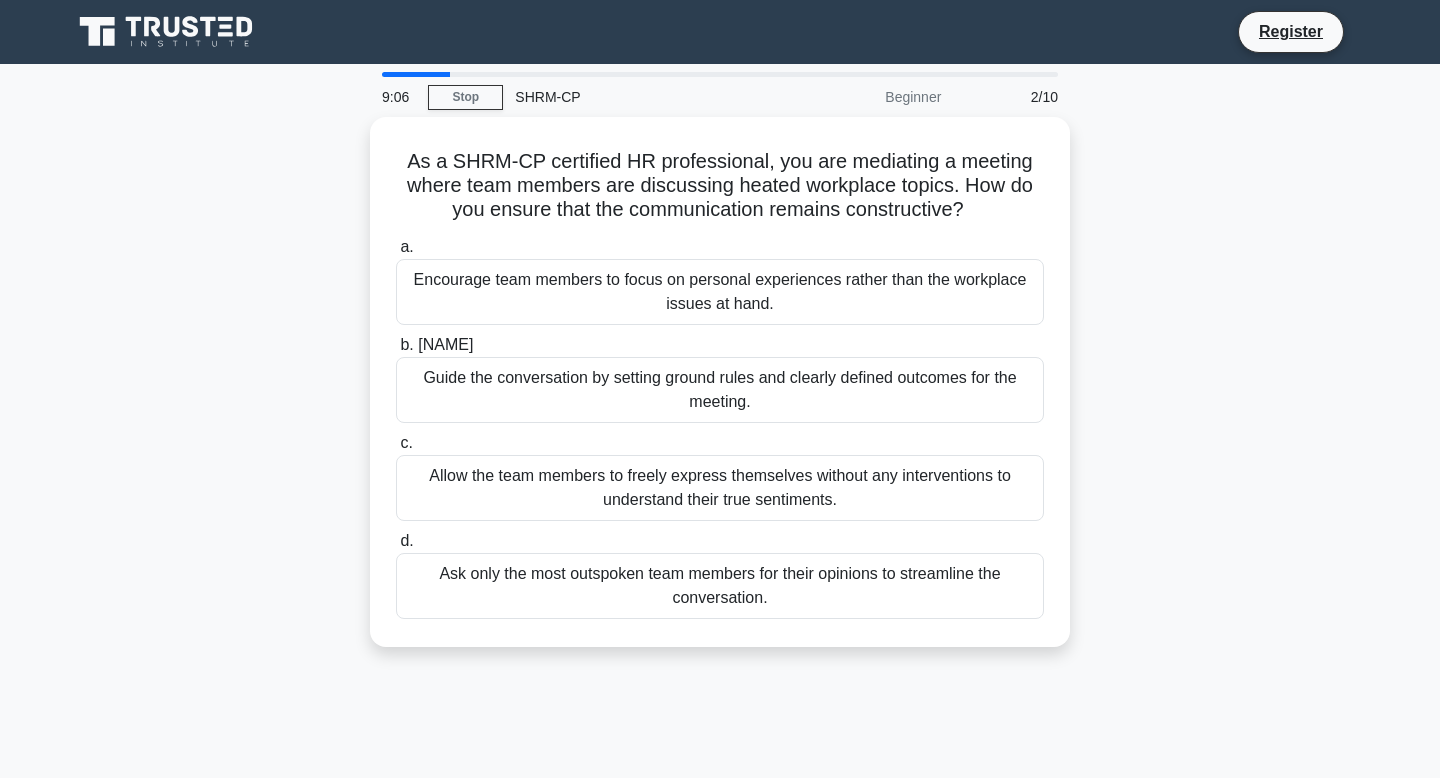 drag, startPoint x: 551, startPoint y: 579, endPoint x: 5, endPoint y: 434, distance: 564.92566 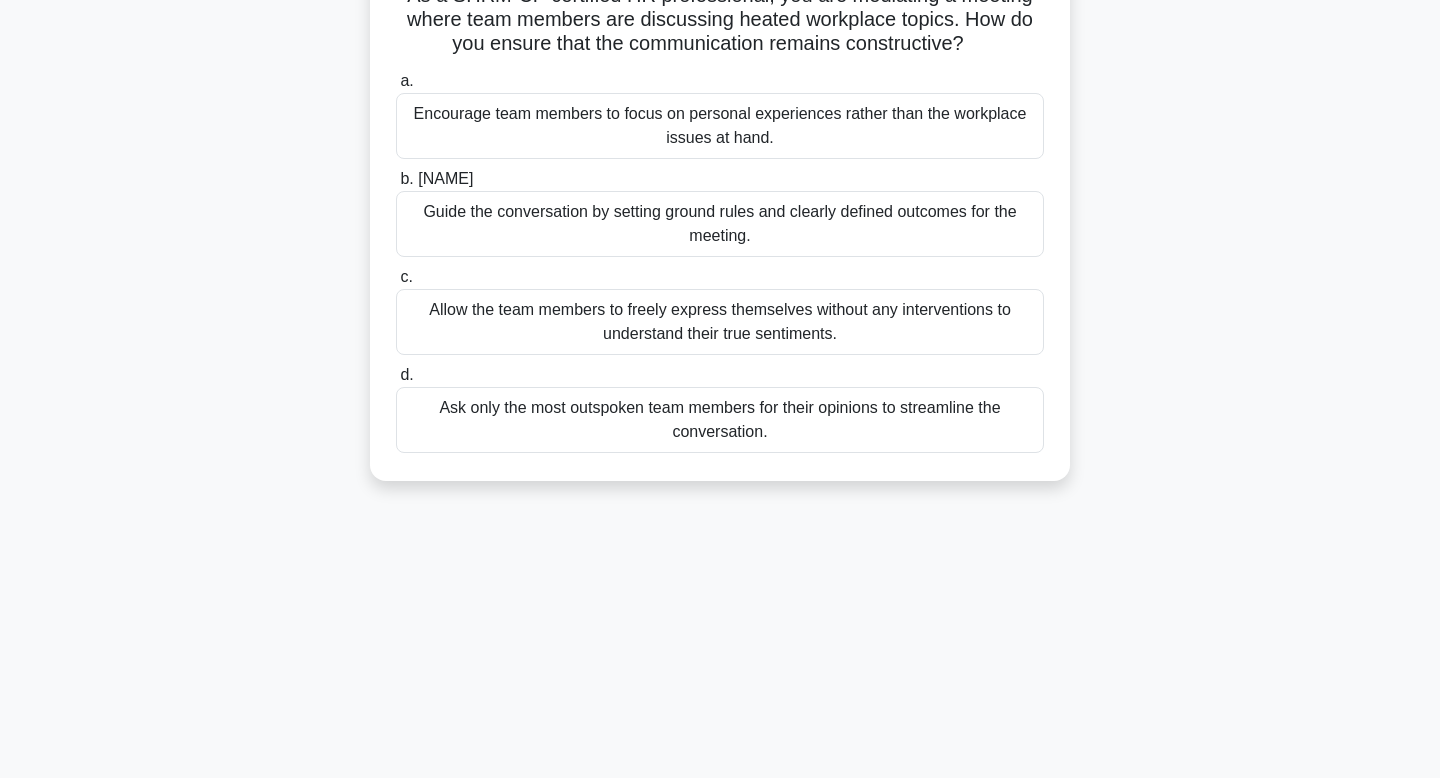 scroll, scrollTop: 164, scrollLeft: 0, axis: vertical 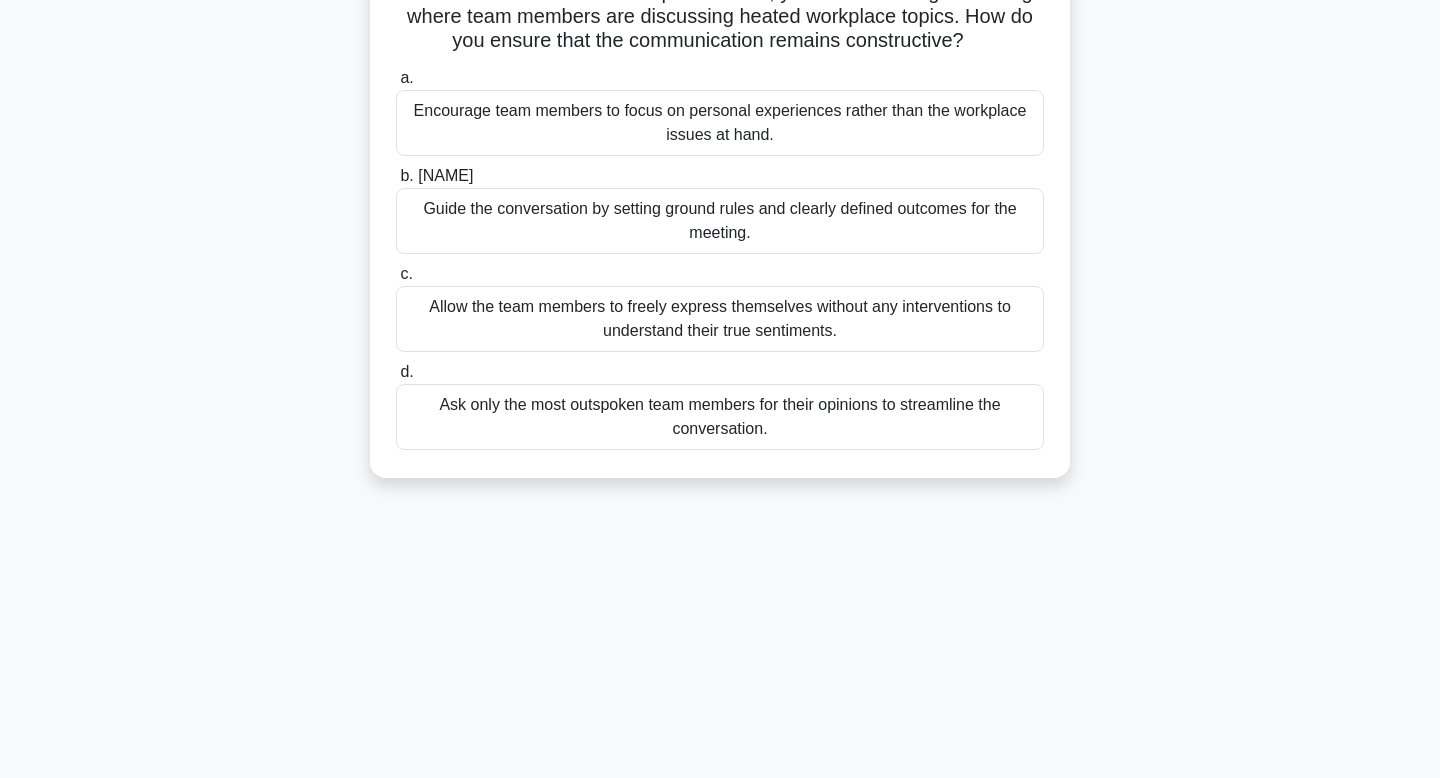 click on "Guide the conversation by setting ground rules and clearly defined outcomes for the meeting." at bounding box center (720, 221) 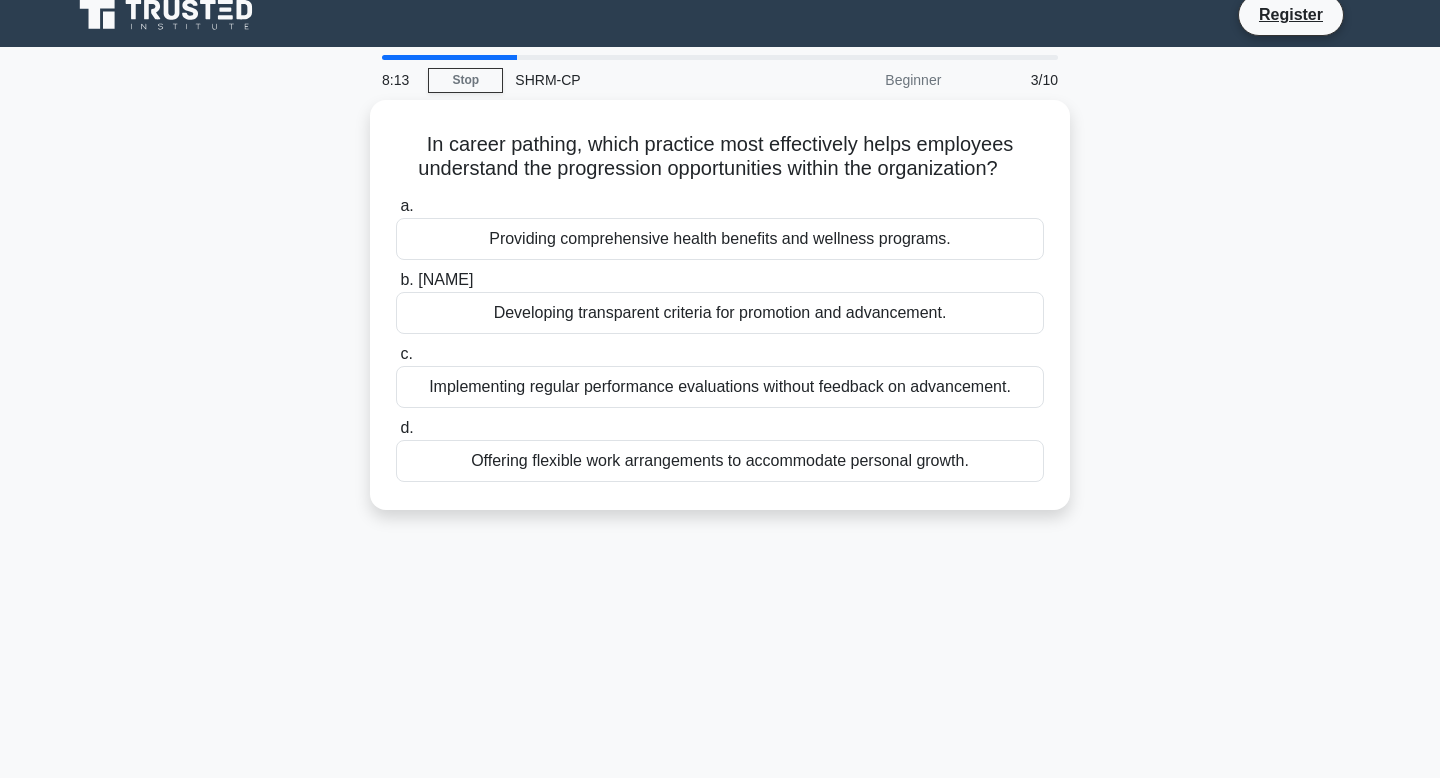 scroll, scrollTop: 0, scrollLeft: 0, axis: both 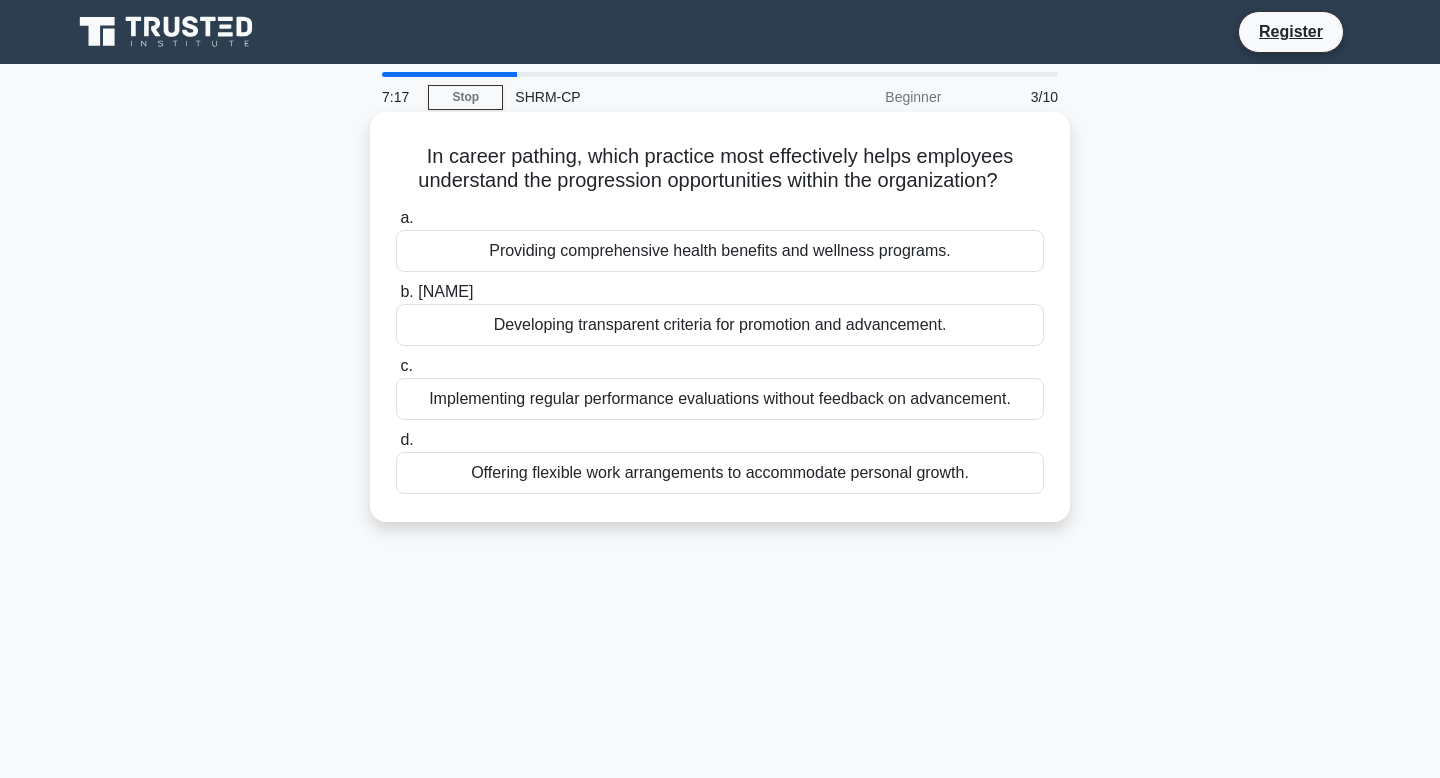click on "Developing transparent criteria for promotion and advancement." at bounding box center [720, 325] 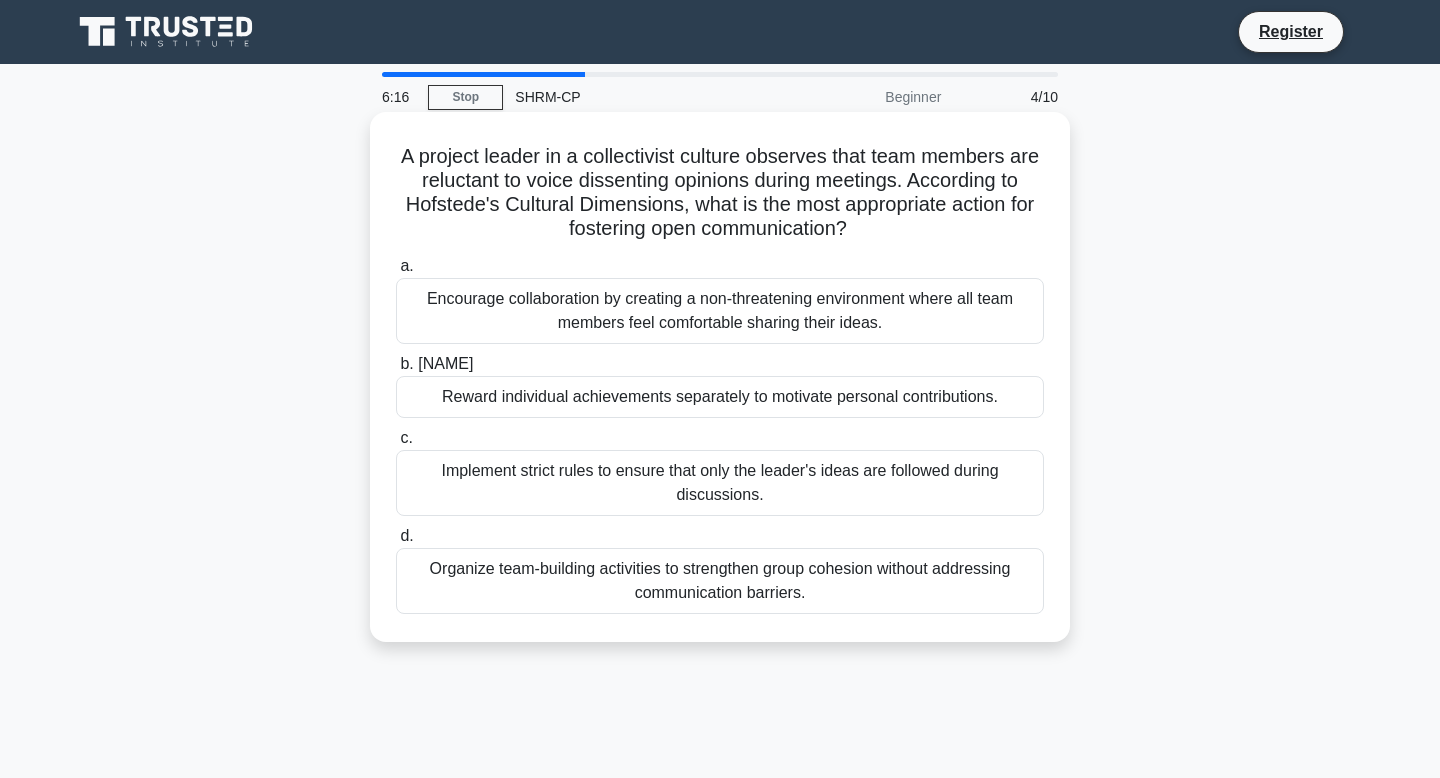 click on "Encourage collaboration by creating a non-threatening environment where all team members feel comfortable sharing their ideas." at bounding box center (720, 311) 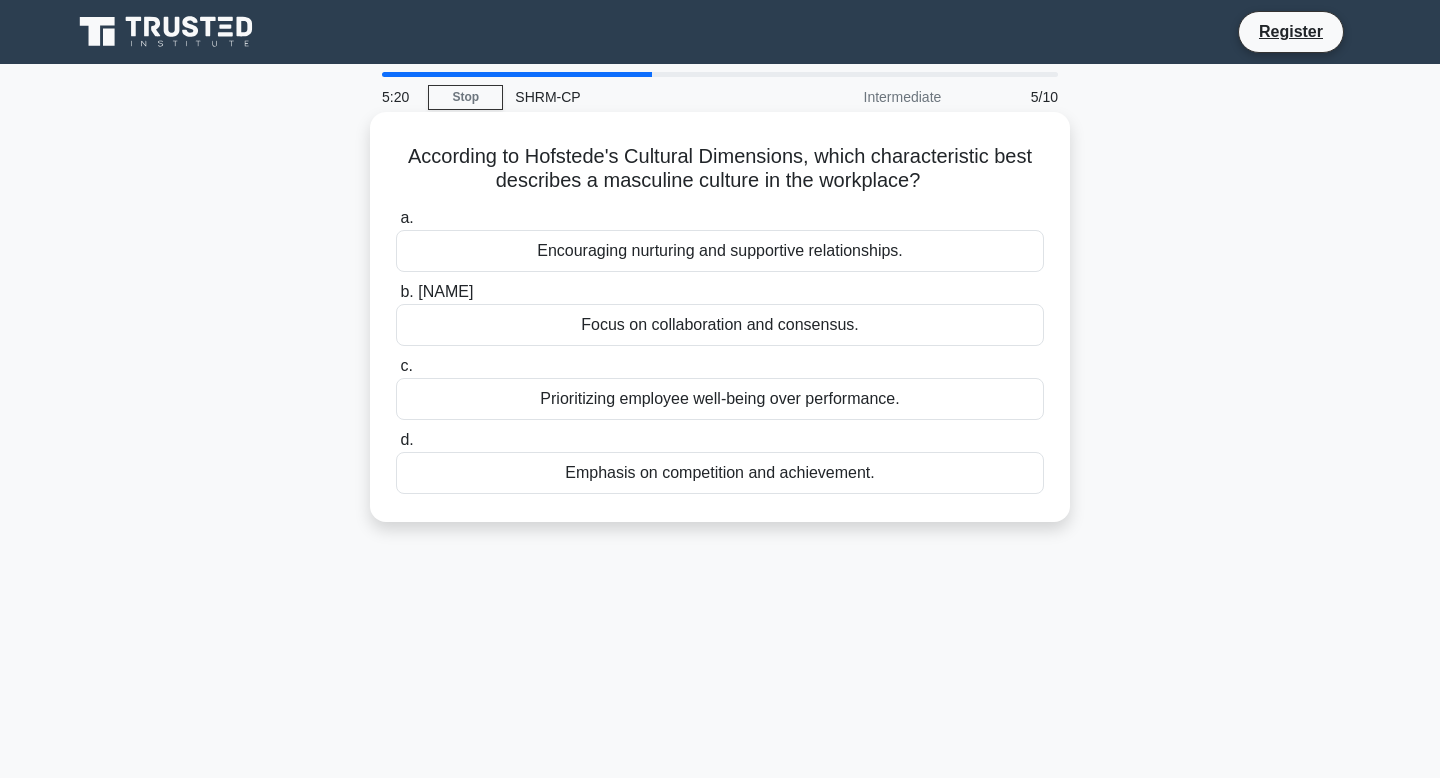 click on "Emphasis on competition and achievement." at bounding box center [720, 473] 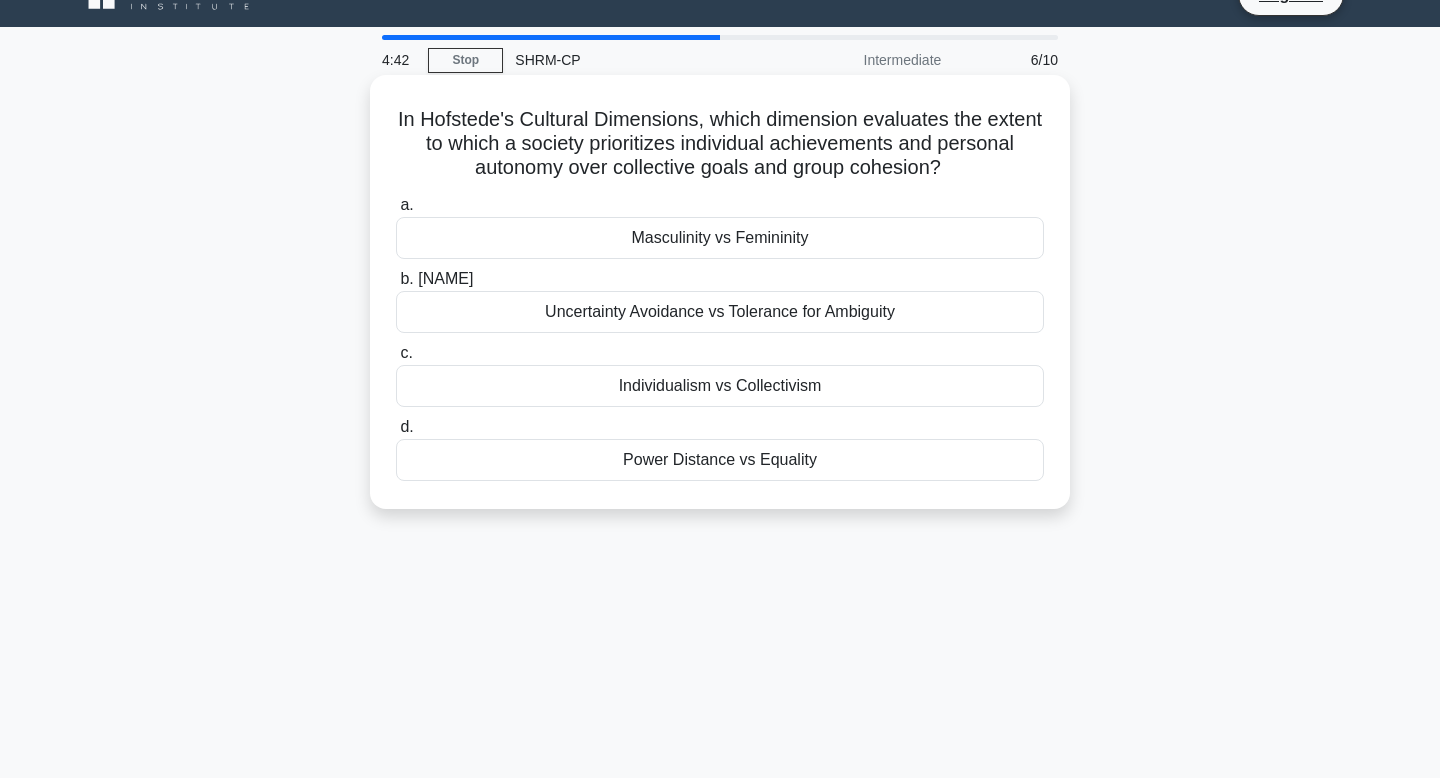 scroll, scrollTop: 35, scrollLeft: 0, axis: vertical 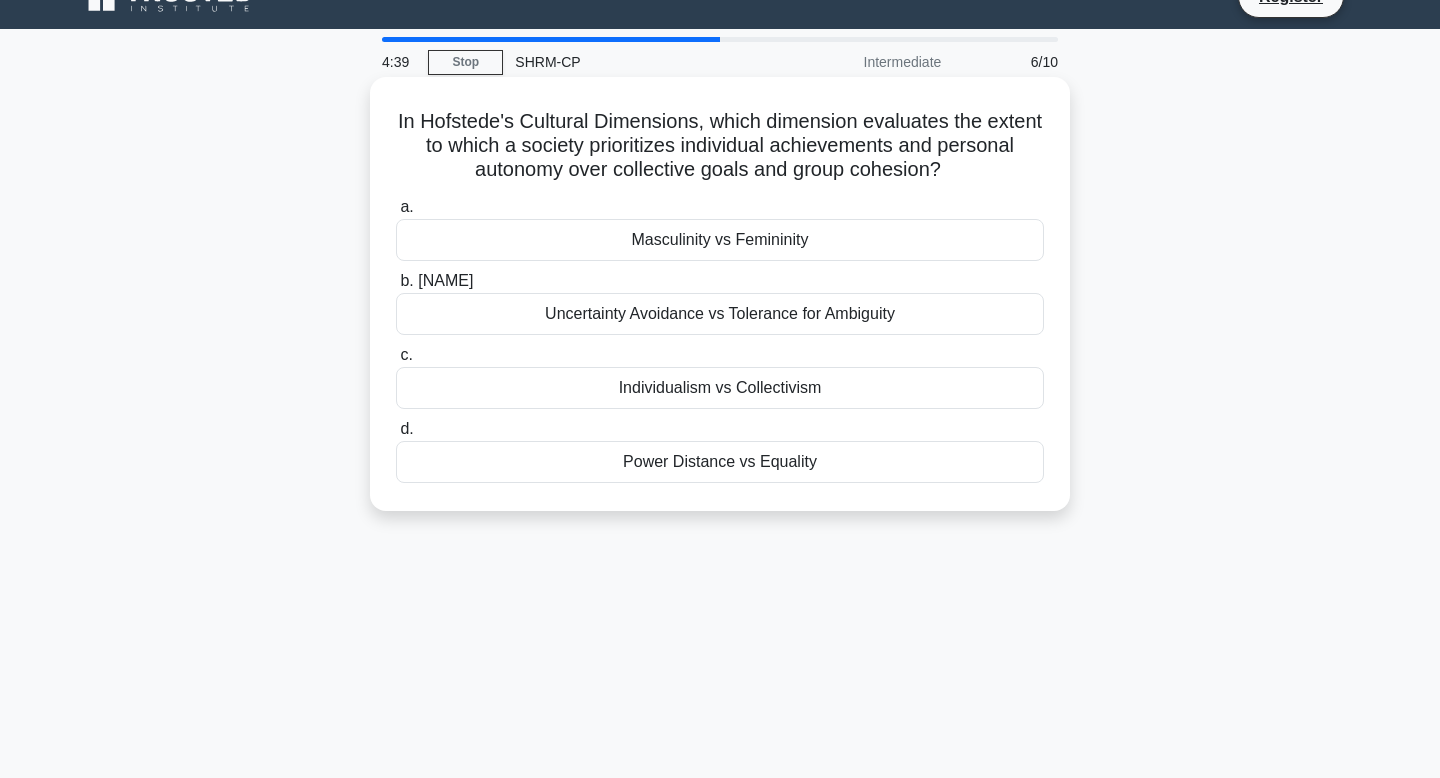 click on "Individualism vs Collectivism" at bounding box center [720, 388] 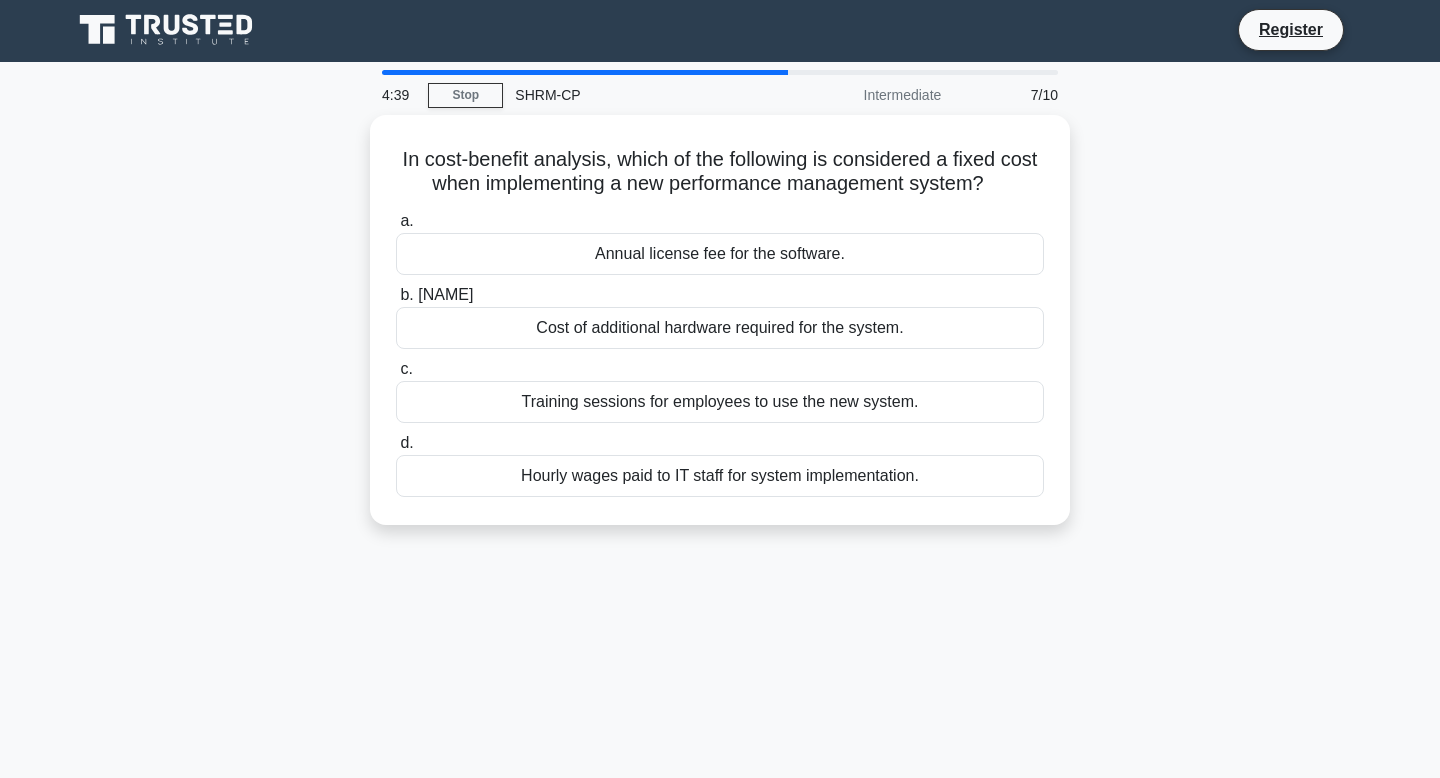 scroll, scrollTop: 0, scrollLeft: 0, axis: both 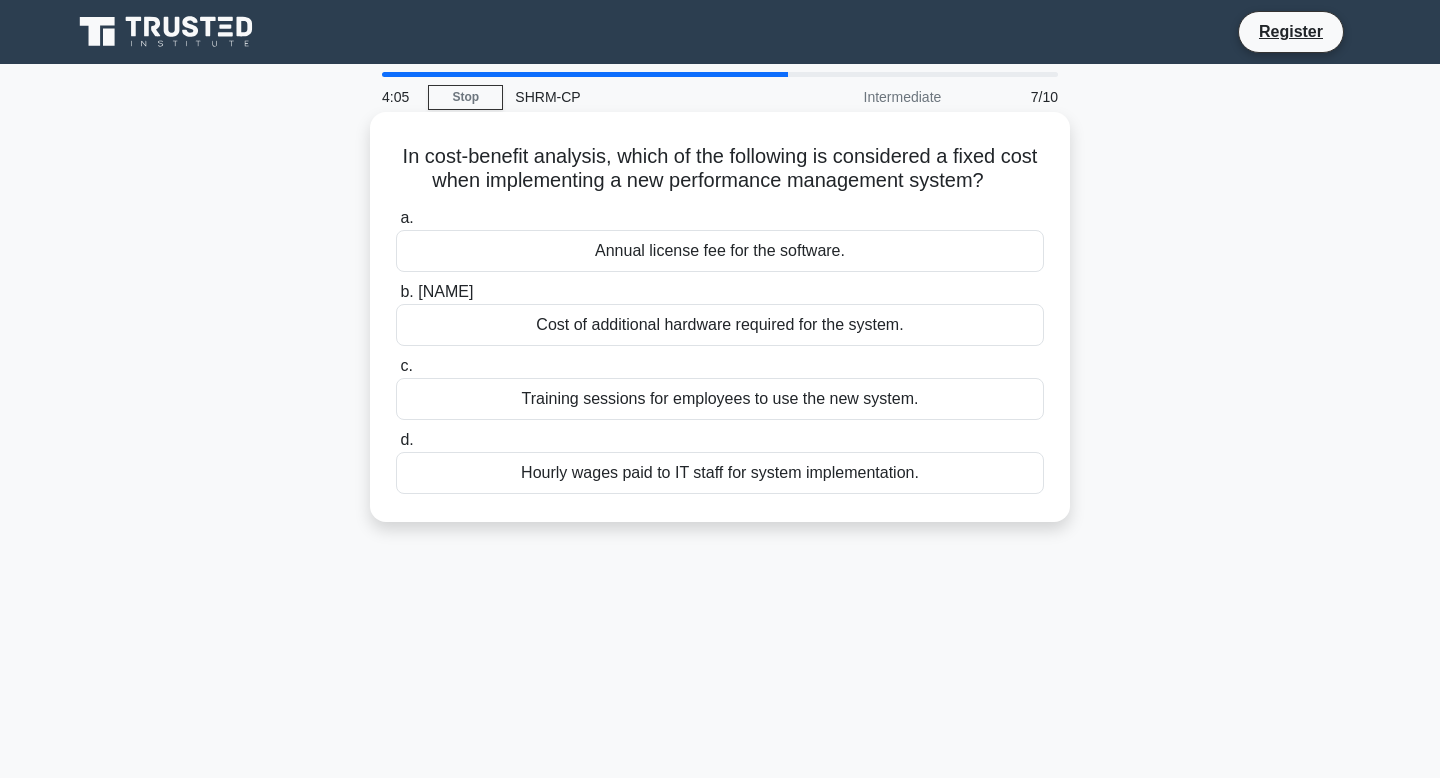 click on "Hourly wages paid to IT staff for system implementation." at bounding box center [720, 473] 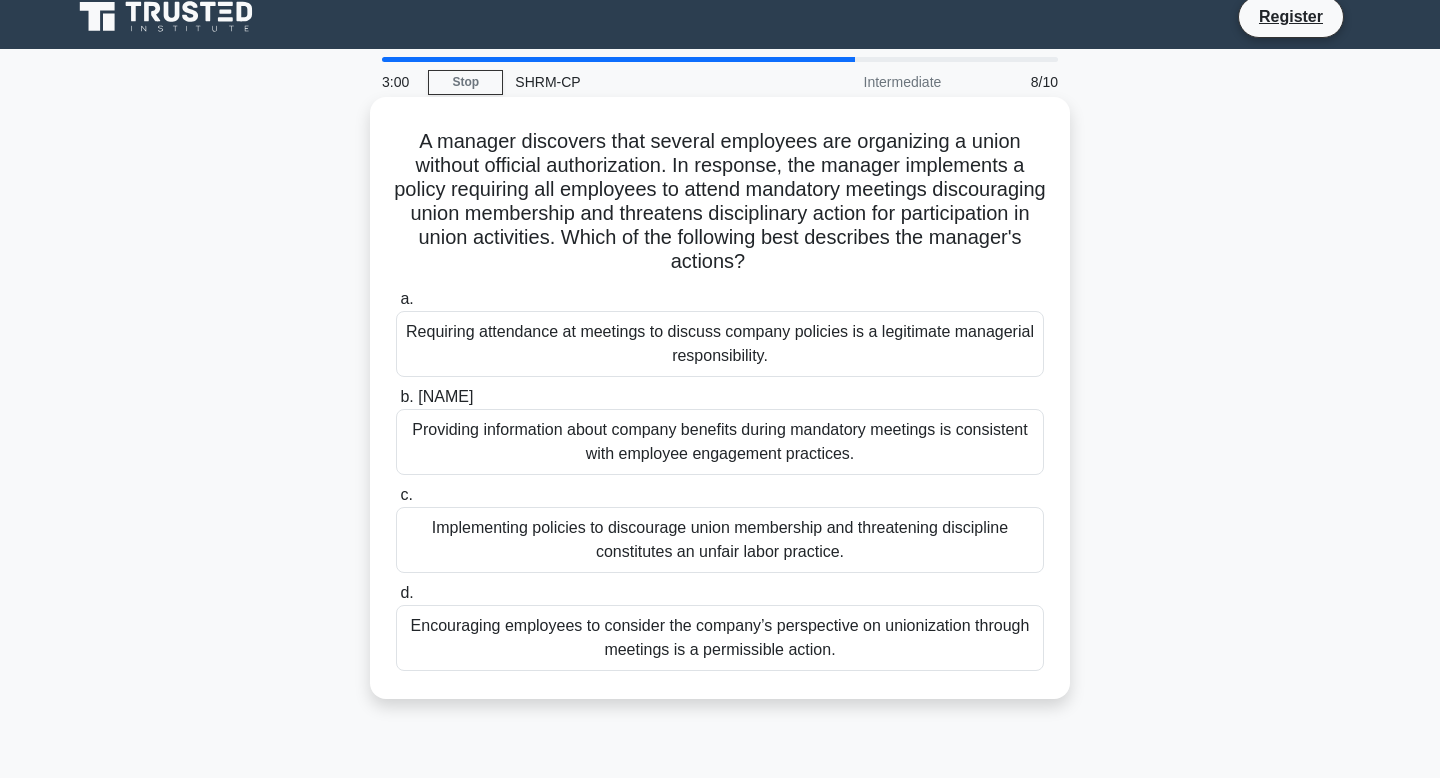 scroll, scrollTop: 0, scrollLeft: 0, axis: both 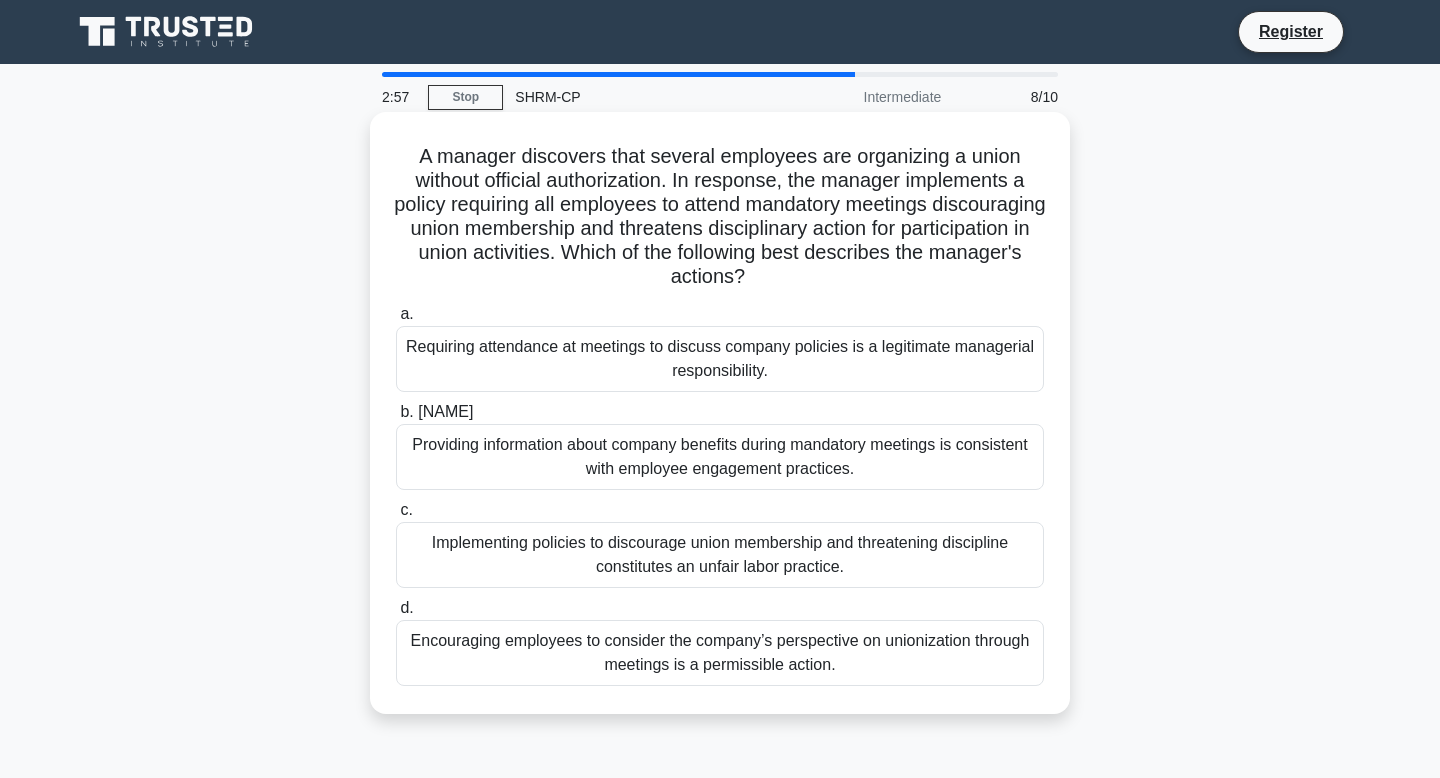 click on "Implementing policies to discourage union membership and threatening discipline constitutes an unfair labor practice." at bounding box center (720, 555) 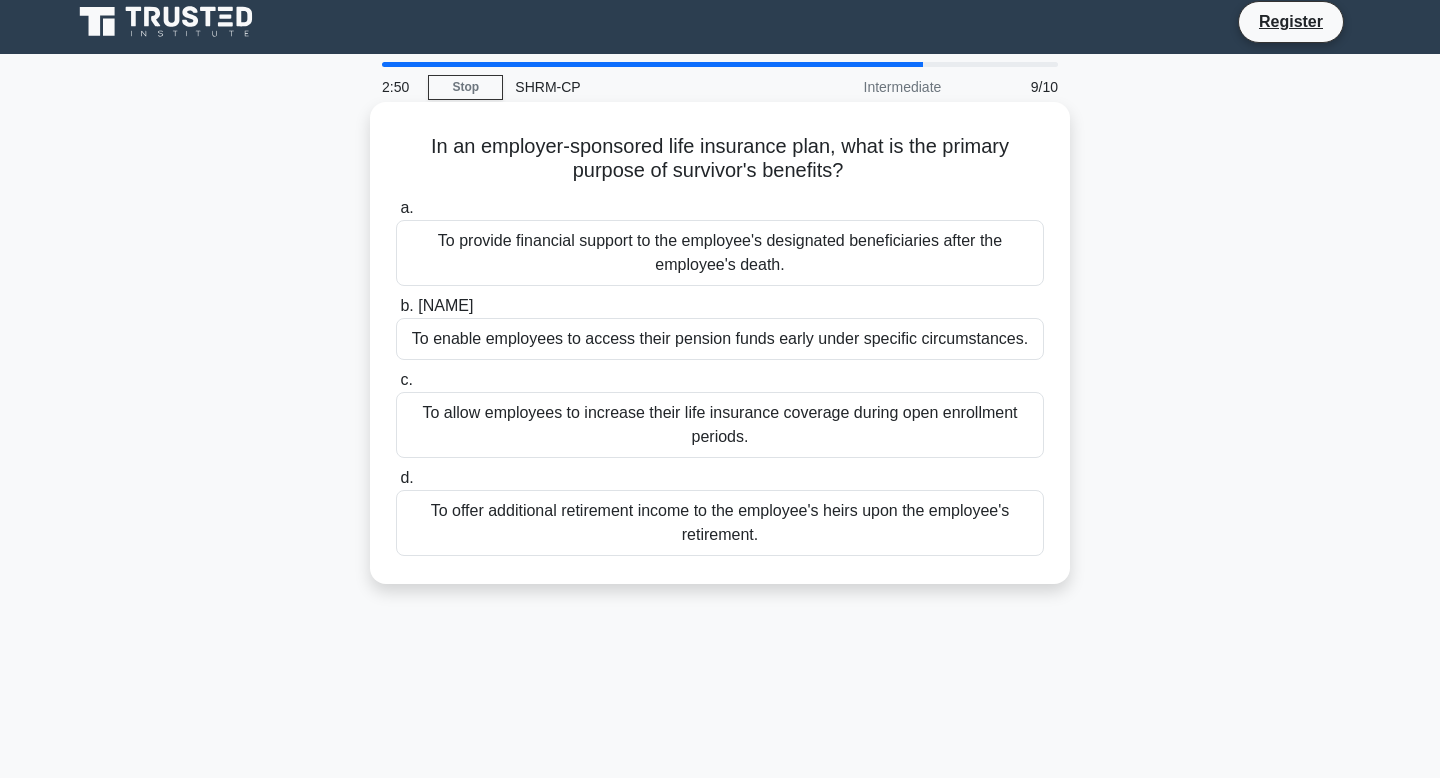 scroll, scrollTop: 0, scrollLeft: 0, axis: both 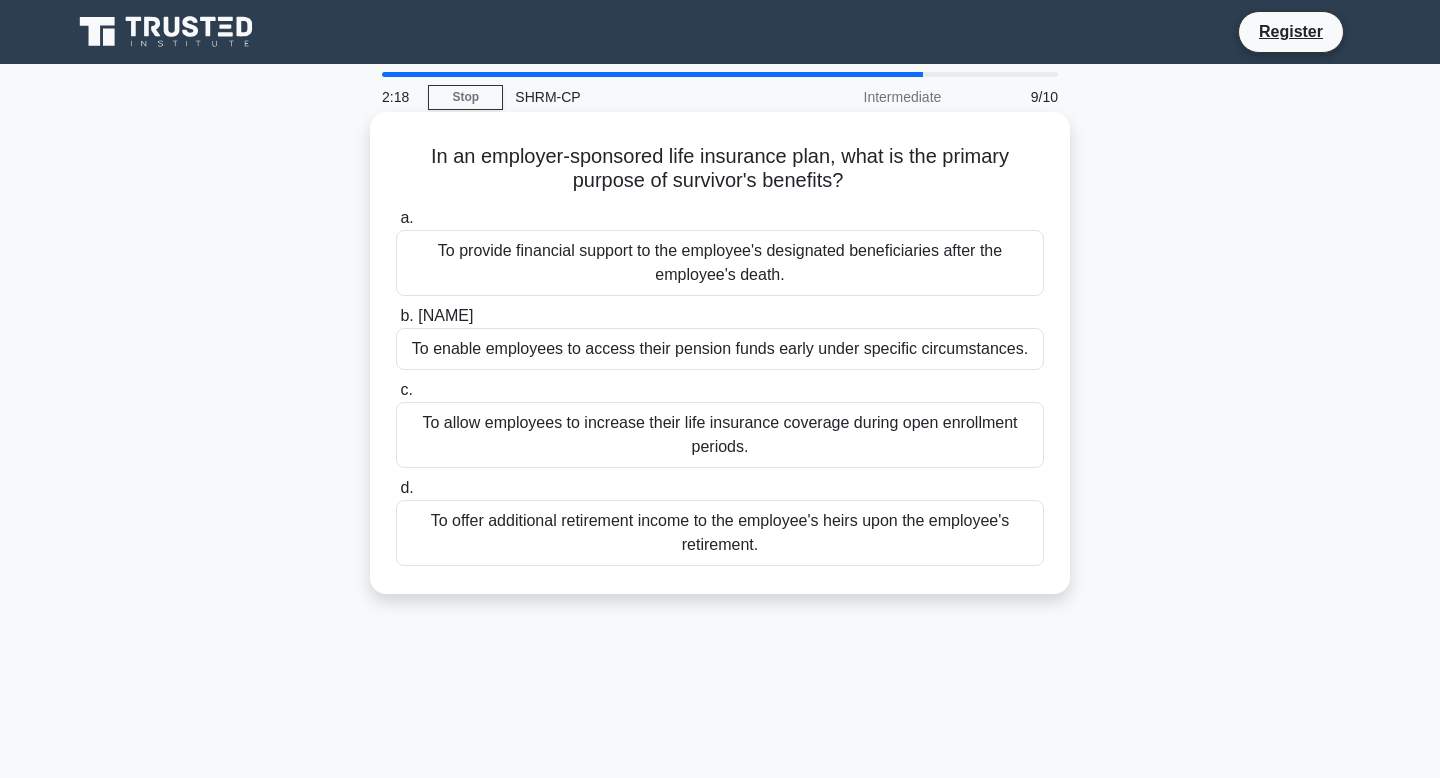 click on "To provide financial support to the employee's designated beneficiaries after the employee's death." at bounding box center (720, 263) 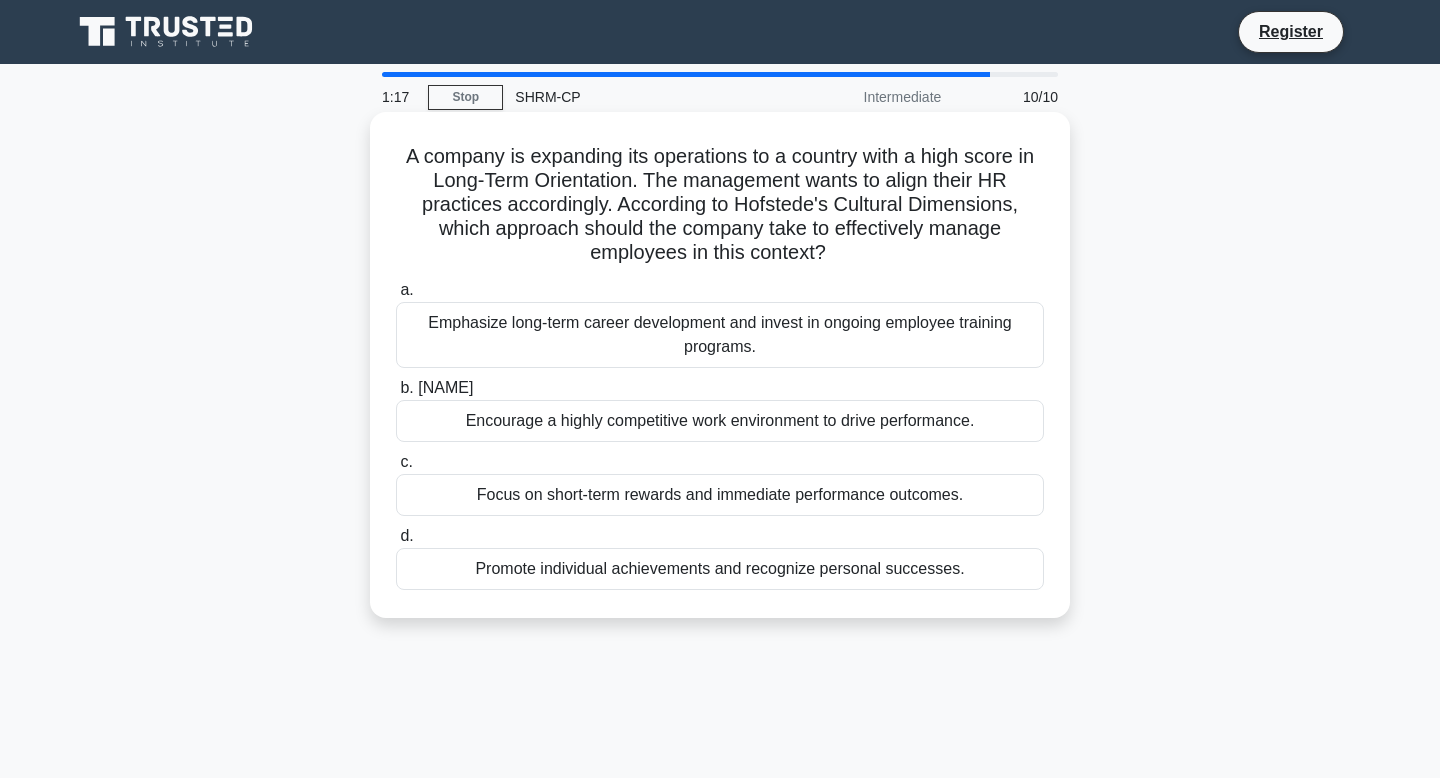 click on "Emphasize long-term career development and invest in ongoing employee training programs." at bounding box center [720, 335] 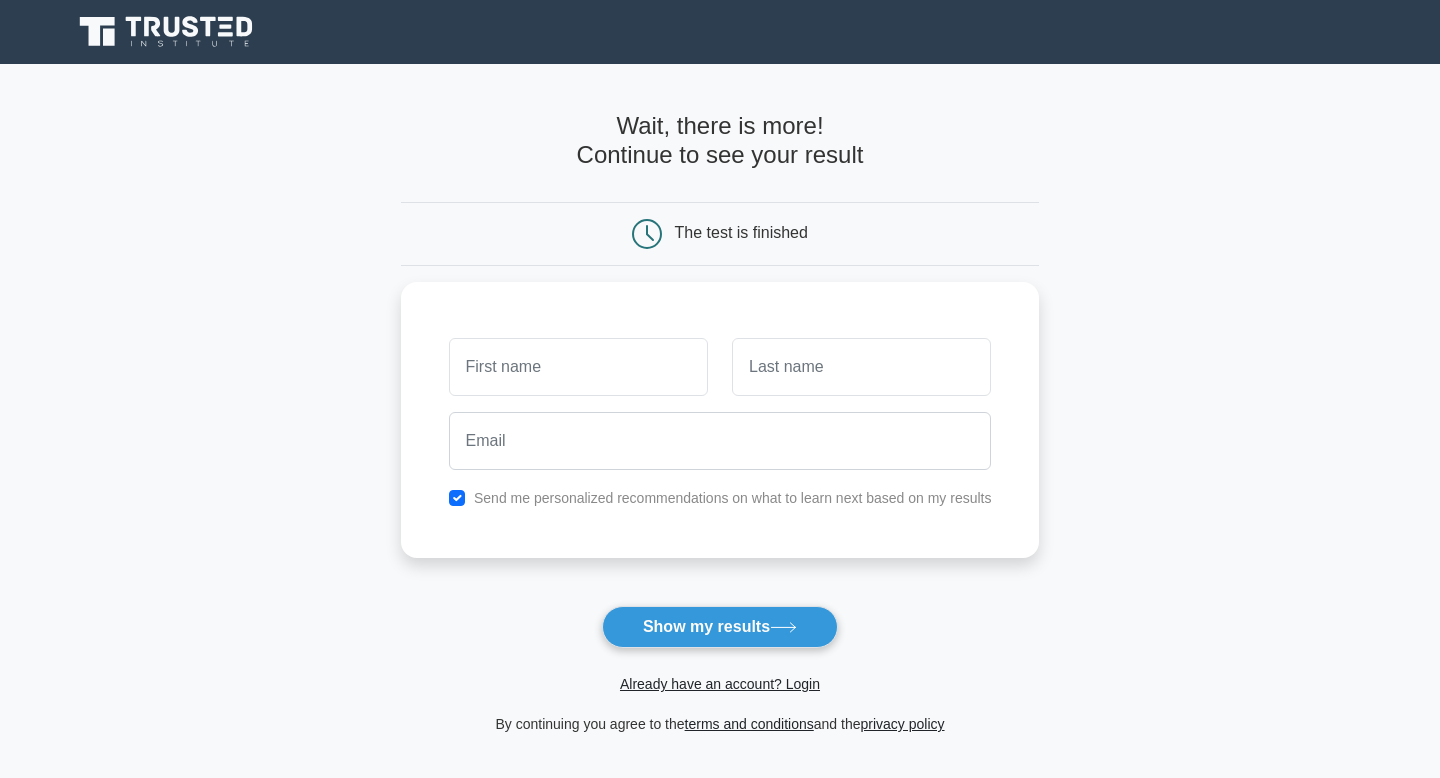 scroll, scrollTop: 0, scrollLeft: 0, axis: both 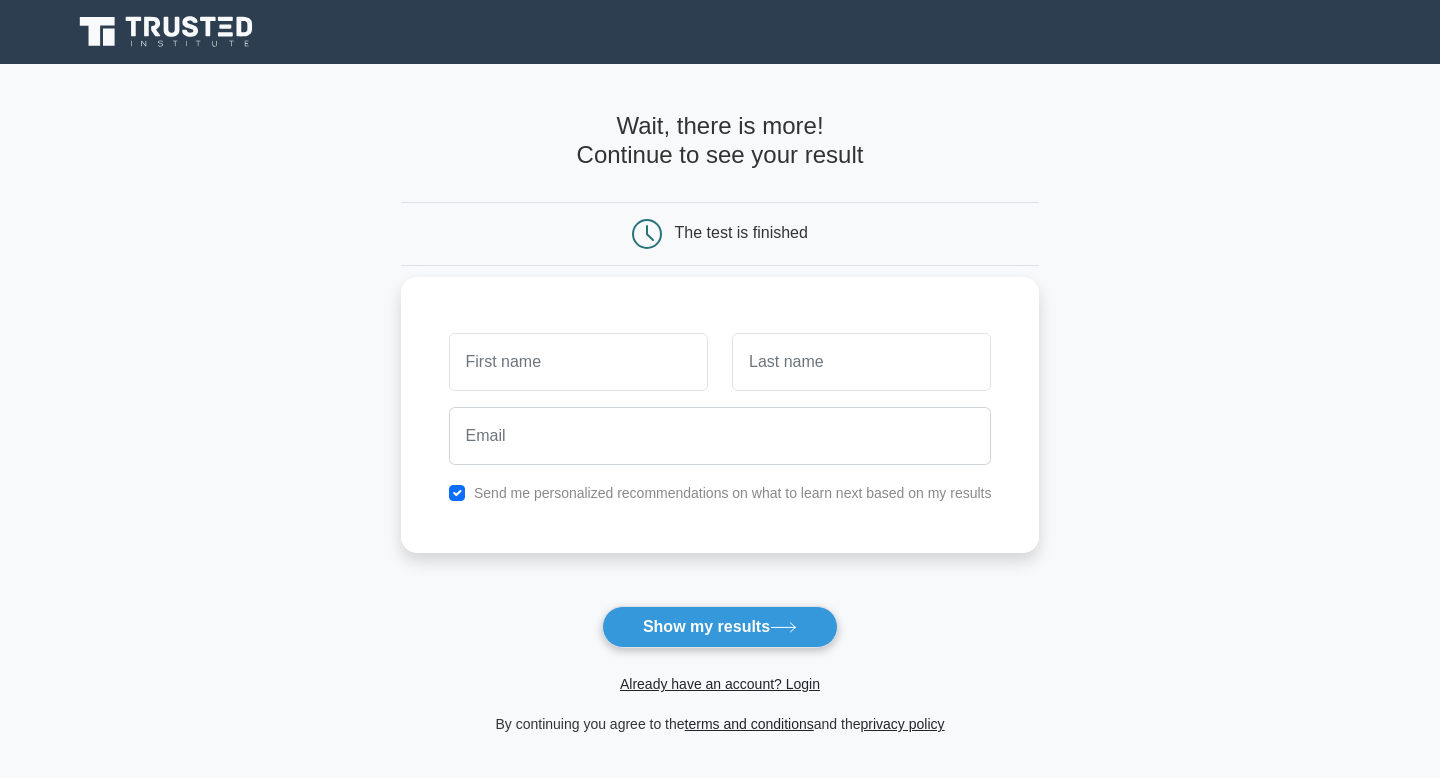click at bounding box center [578, 362] 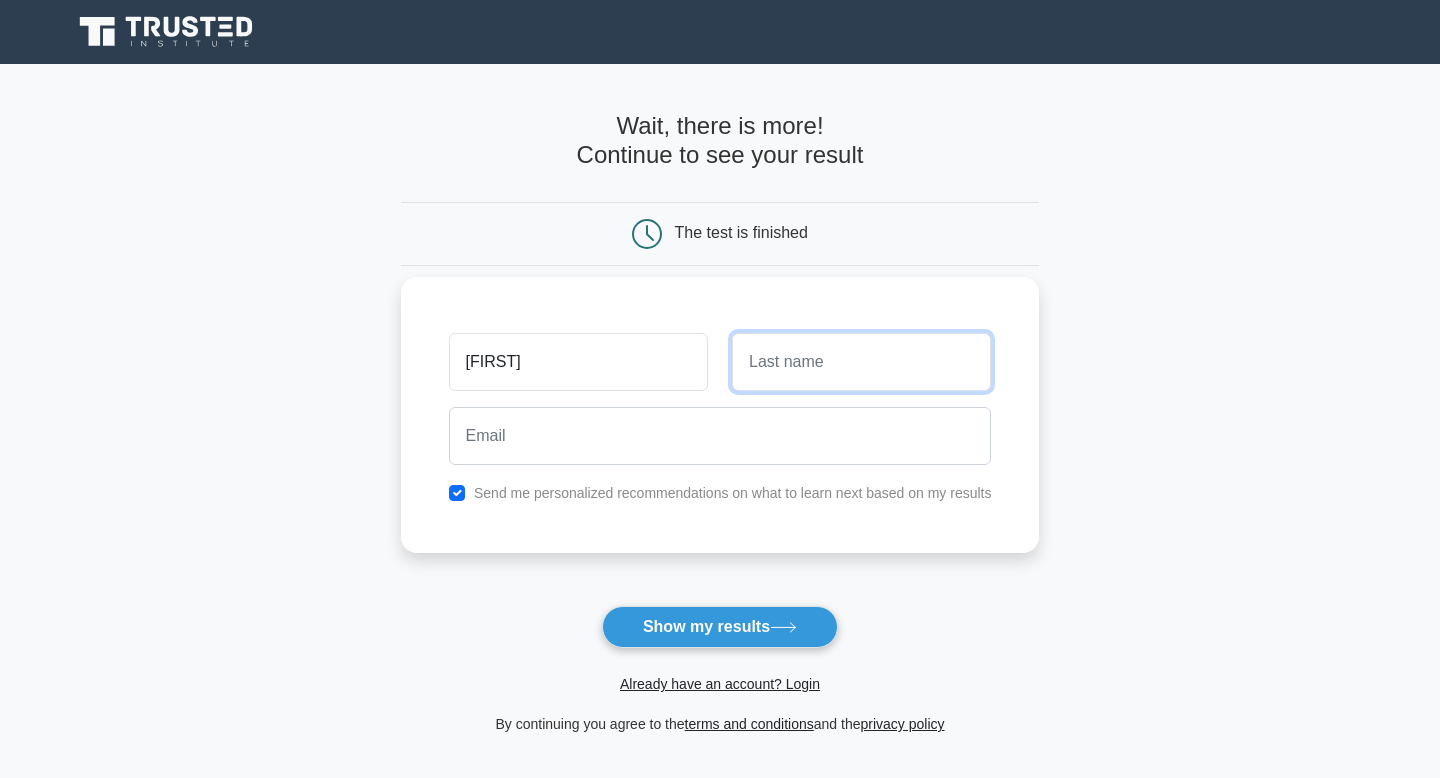 click at bounding box center (861, 362) 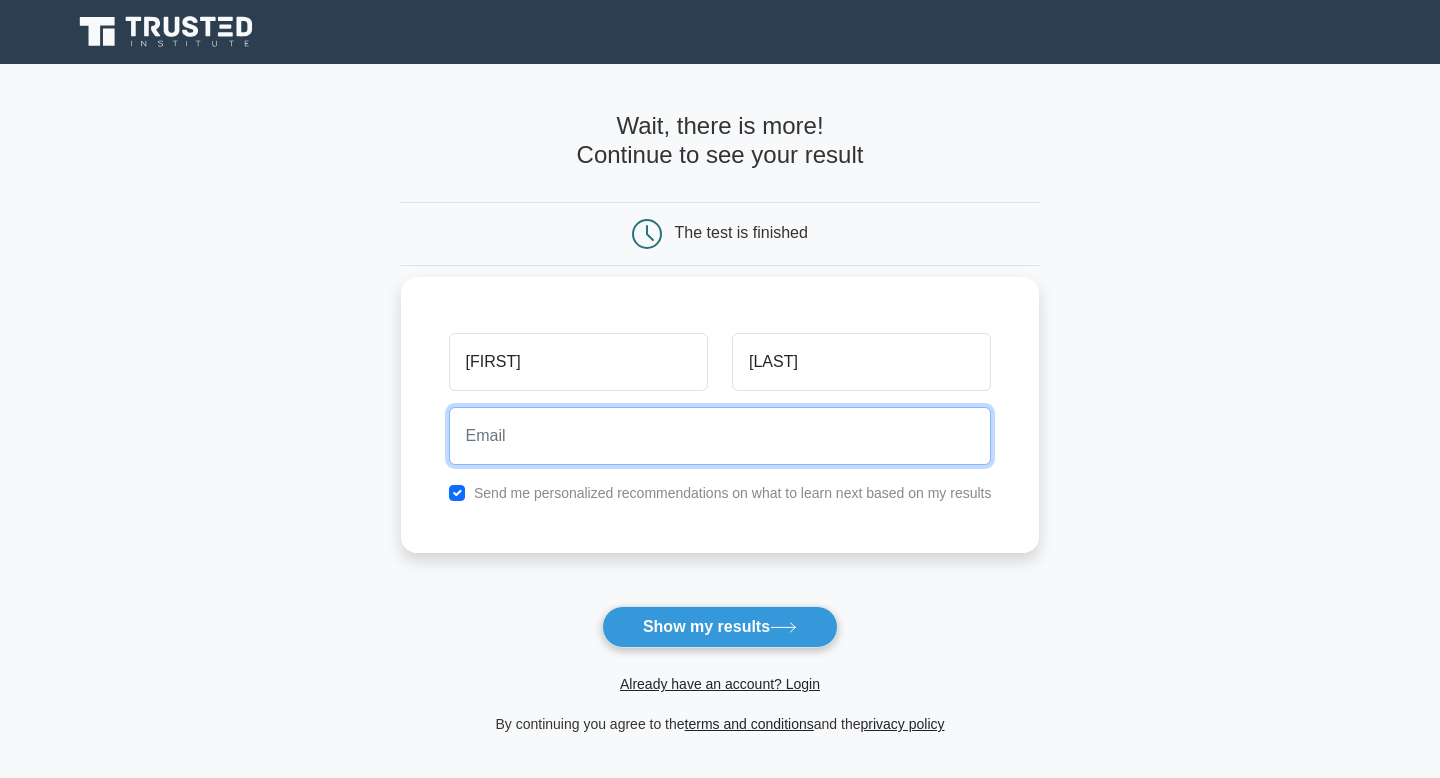 click at bounding box center (720, 436) 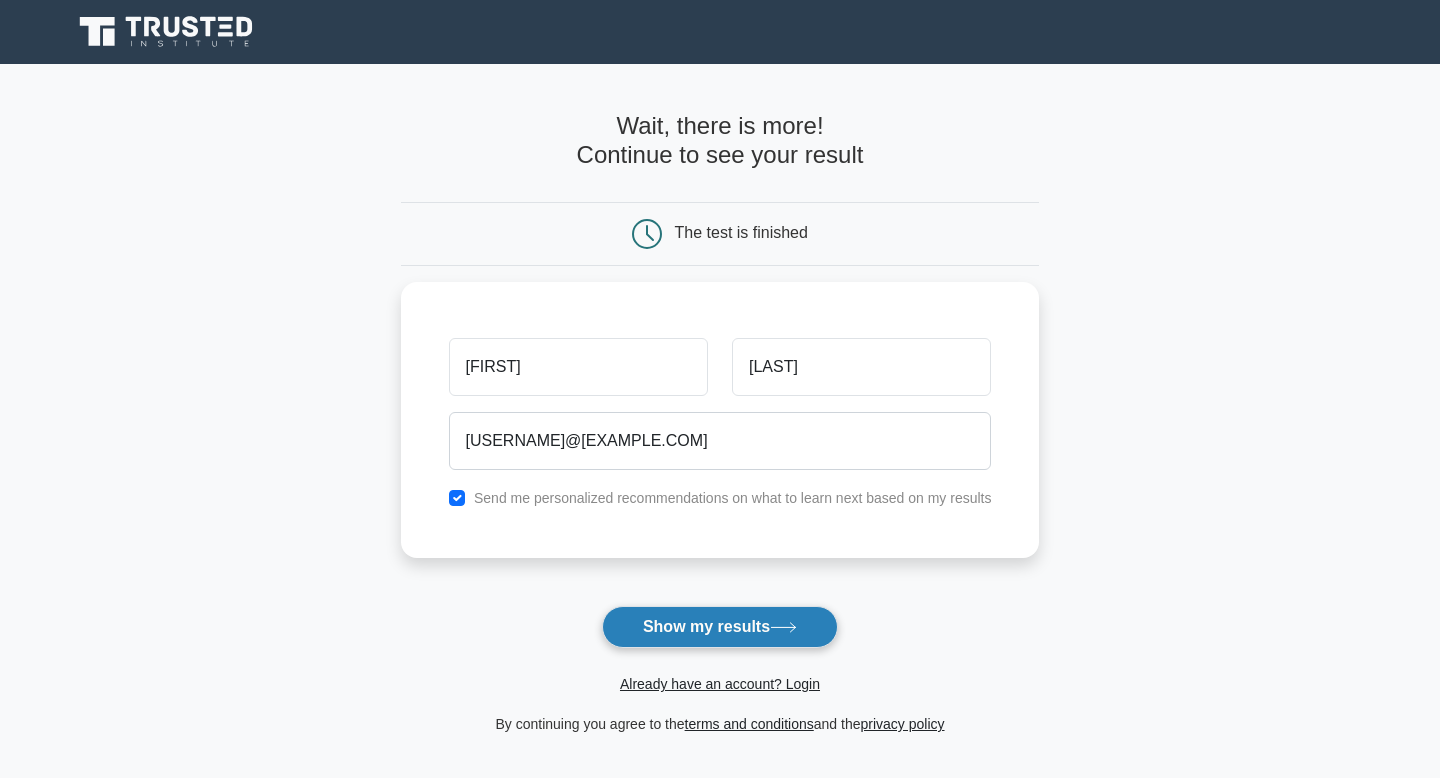 click on "Show my results" at bounding box center (720, 627) 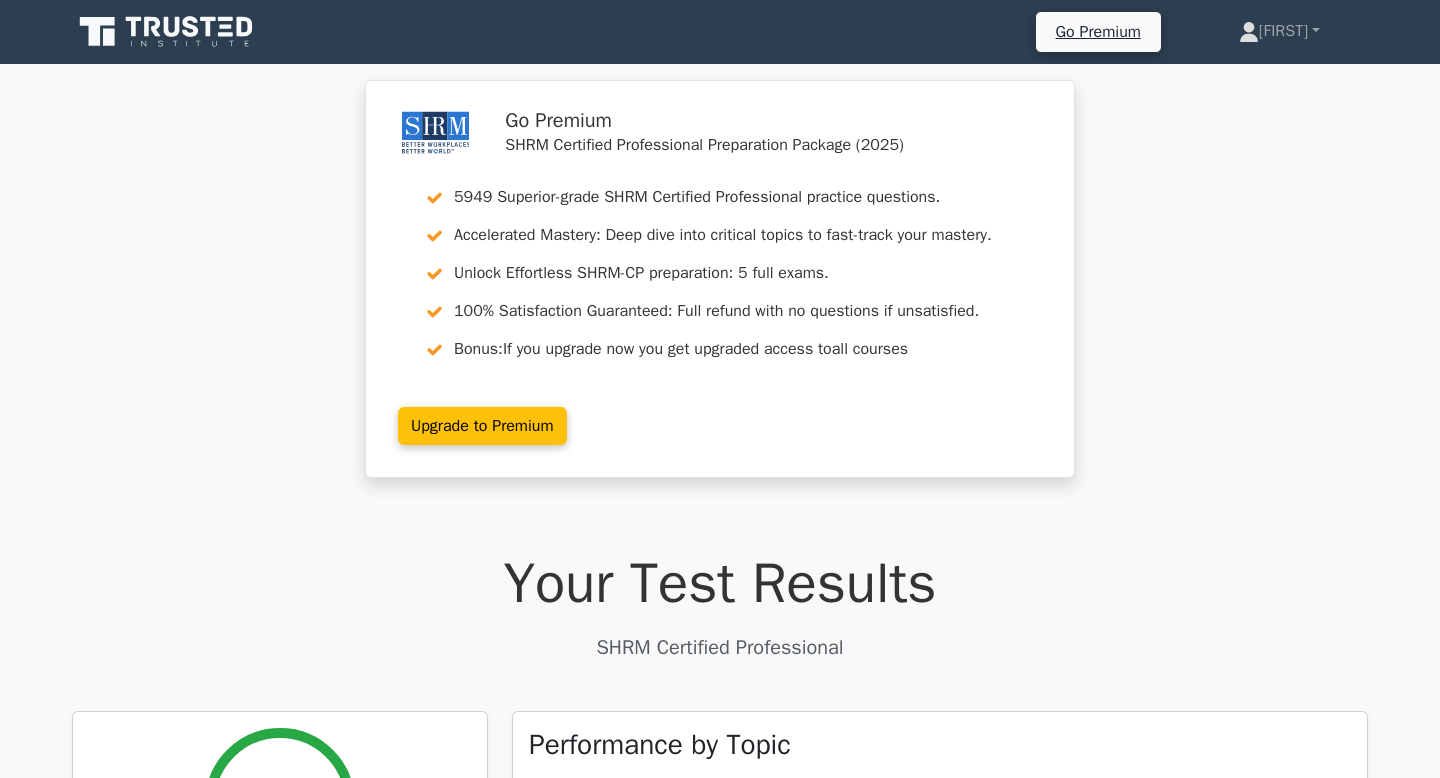 scroll, scrollTop: 0, scrollLeft: 0, axis: both 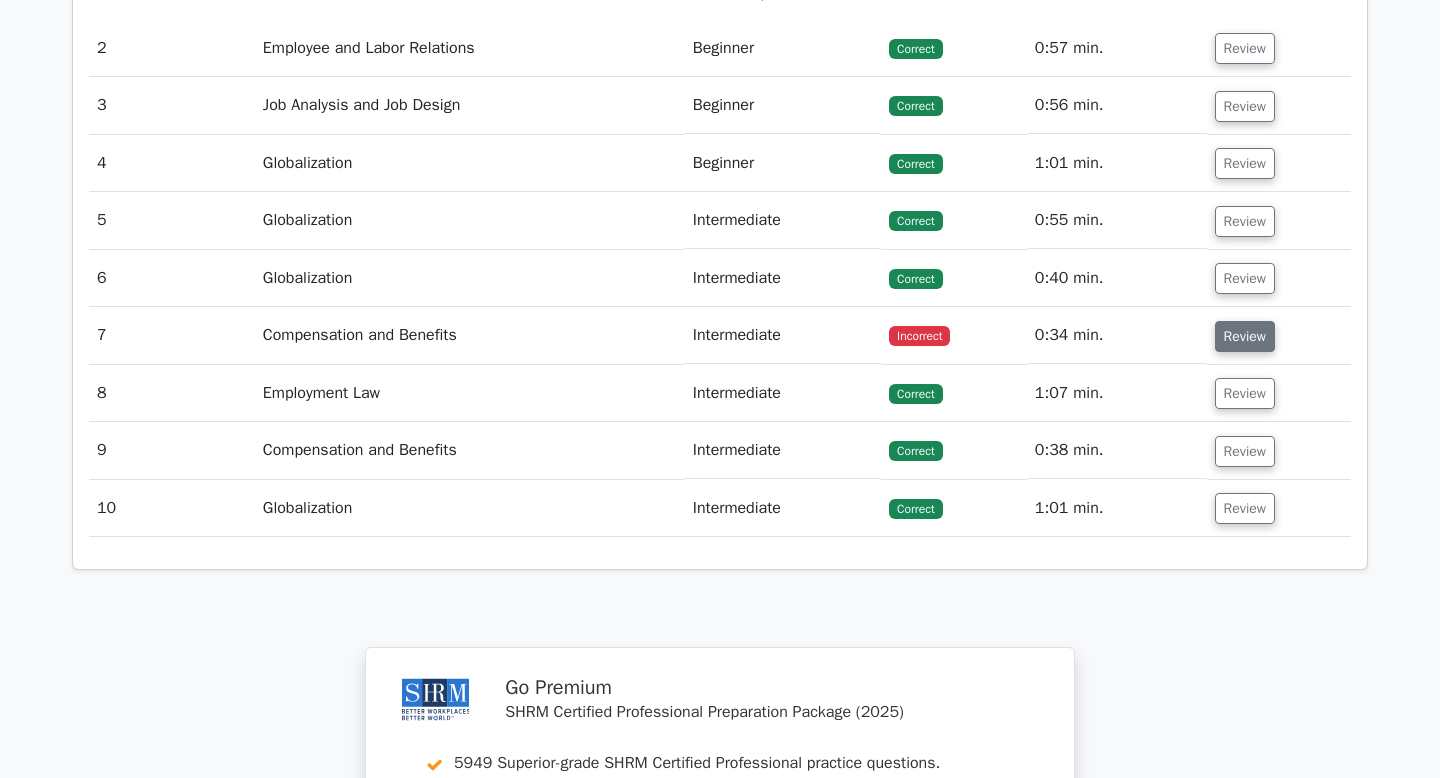 click on "Review" at bounding box center (1245, 336) 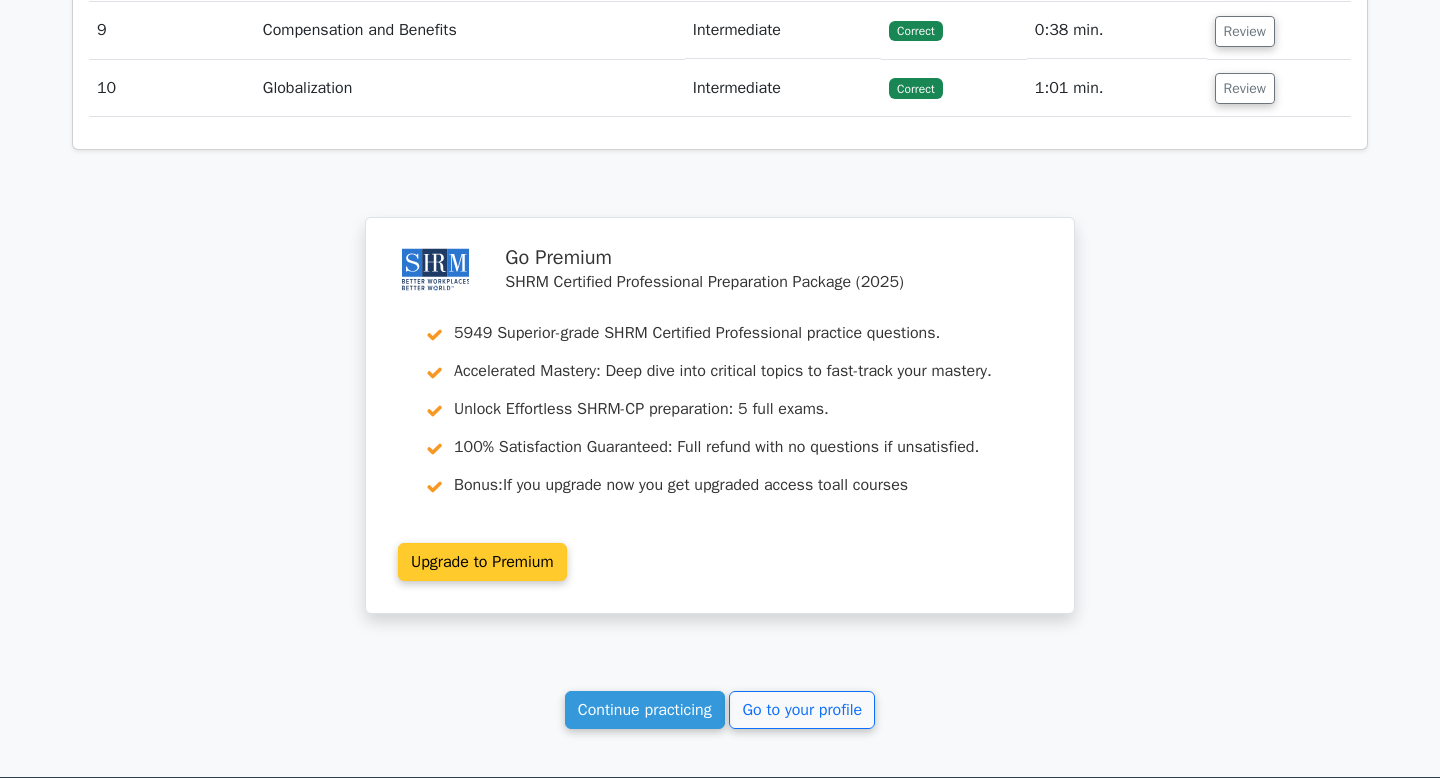 scroll, scrollTop: 3559, scrollLeft: 0, axis: vertical 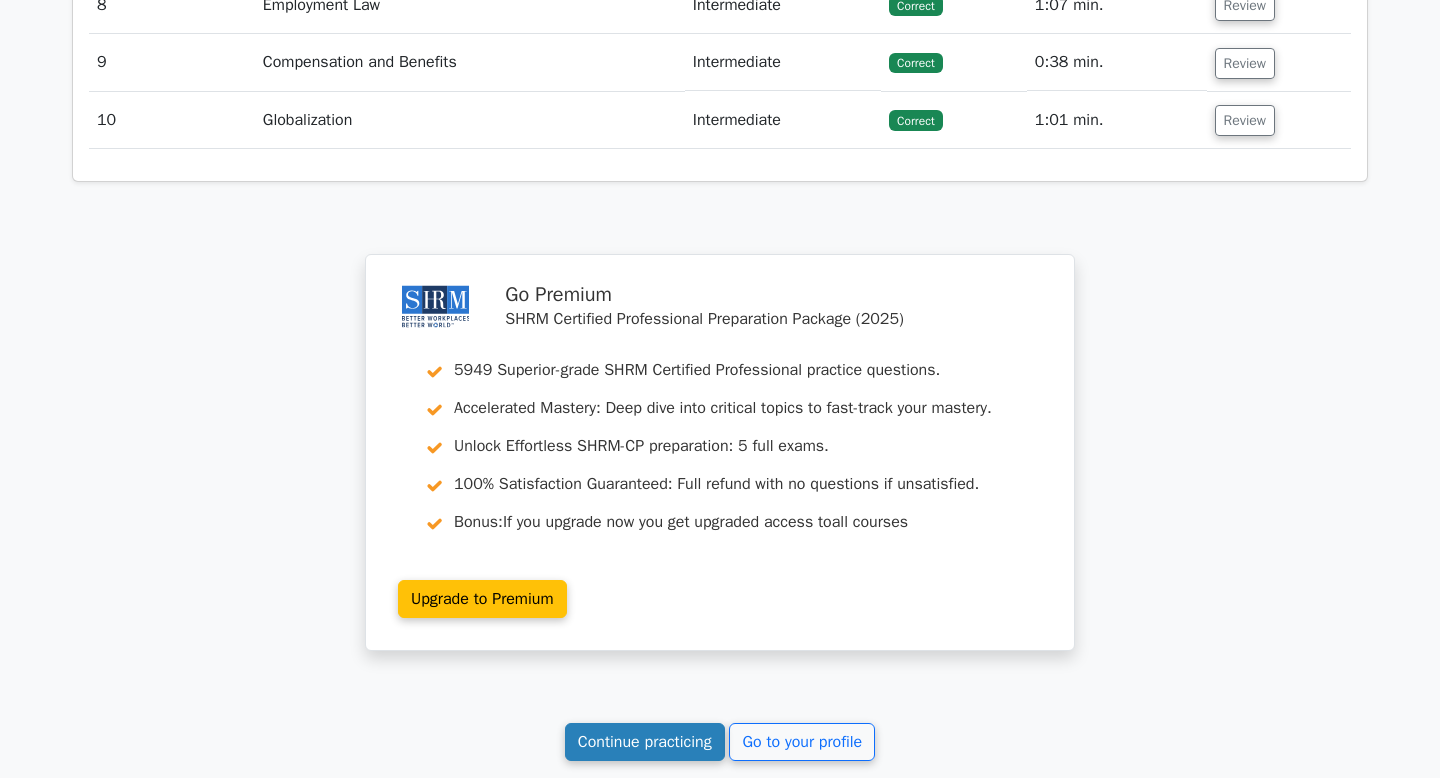 click on "Continue practicing" at bounding box center [645, 742] 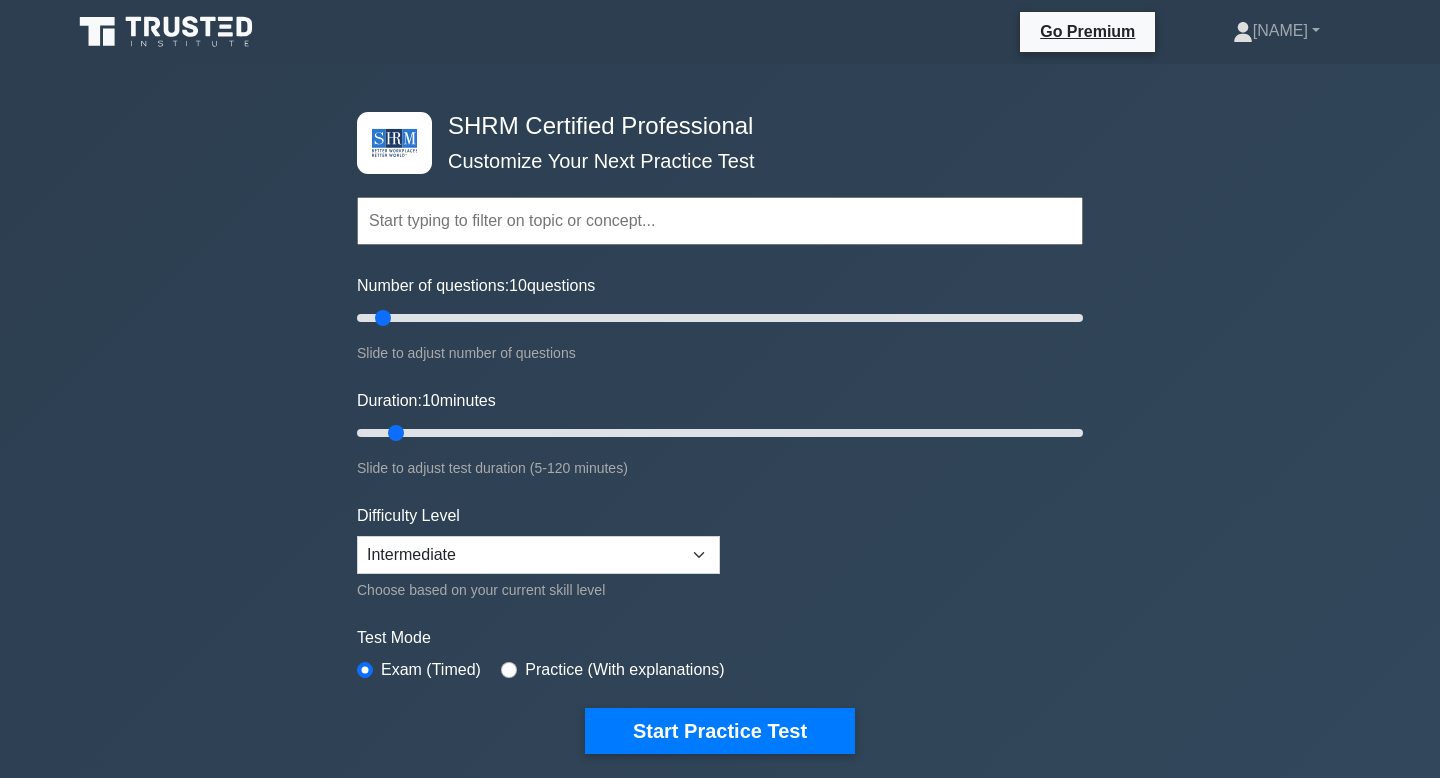 scroll, scrollTop: 0, scrollLeft: 0, axis: both 